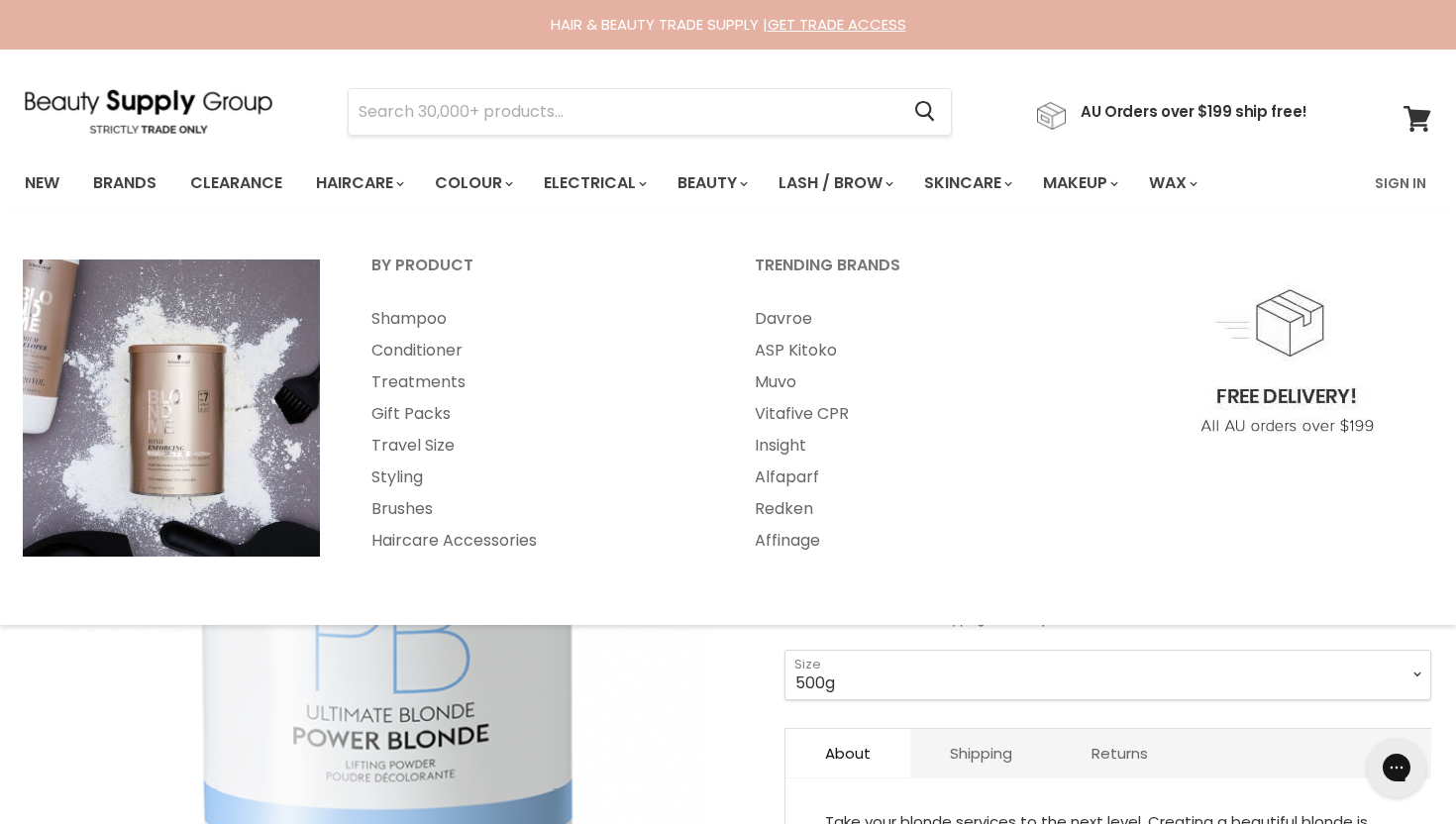 scroll, scrollTop: 0, scrollLeft: 0, axis: both 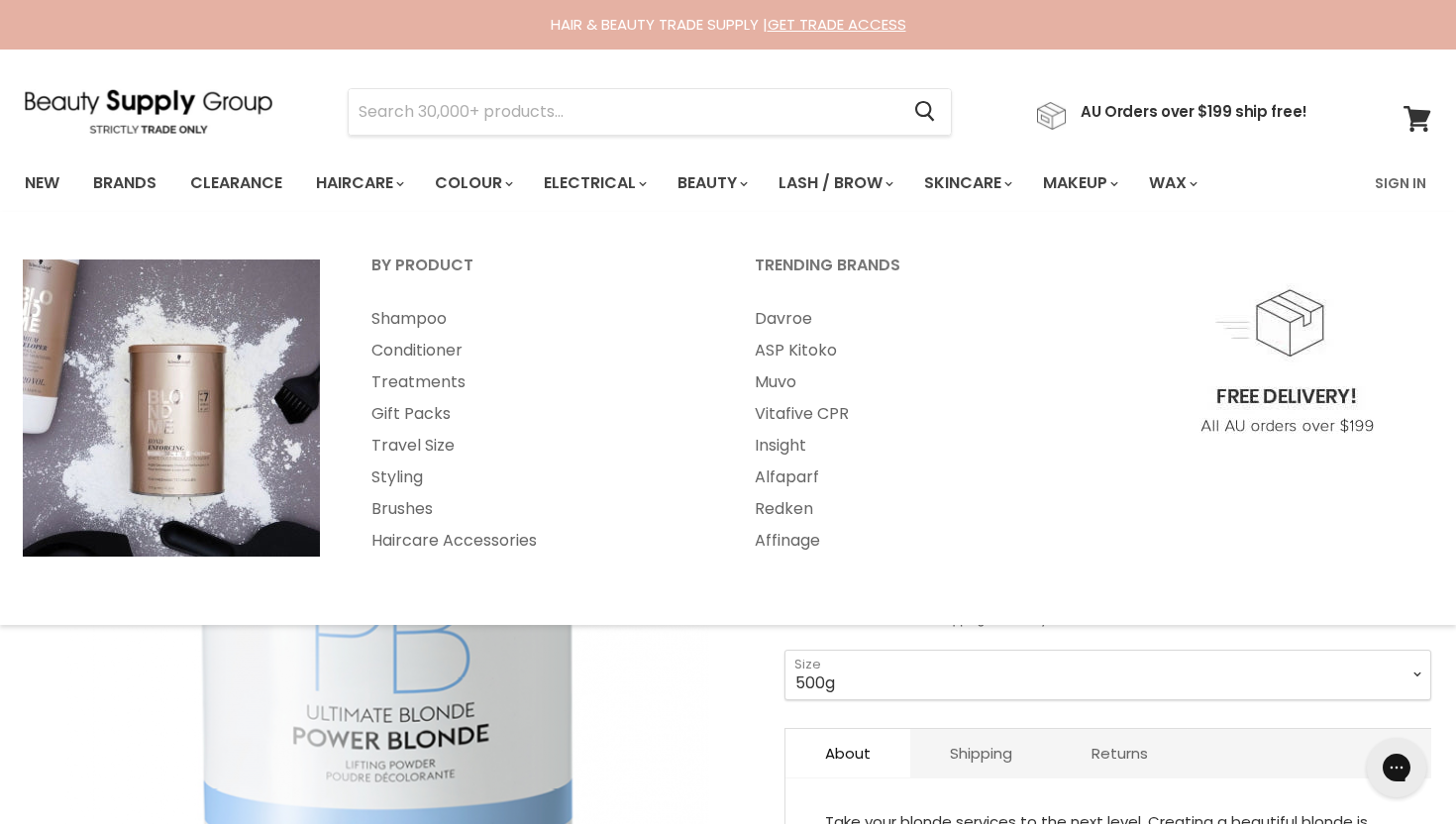 click at bounding box center [171, 408] 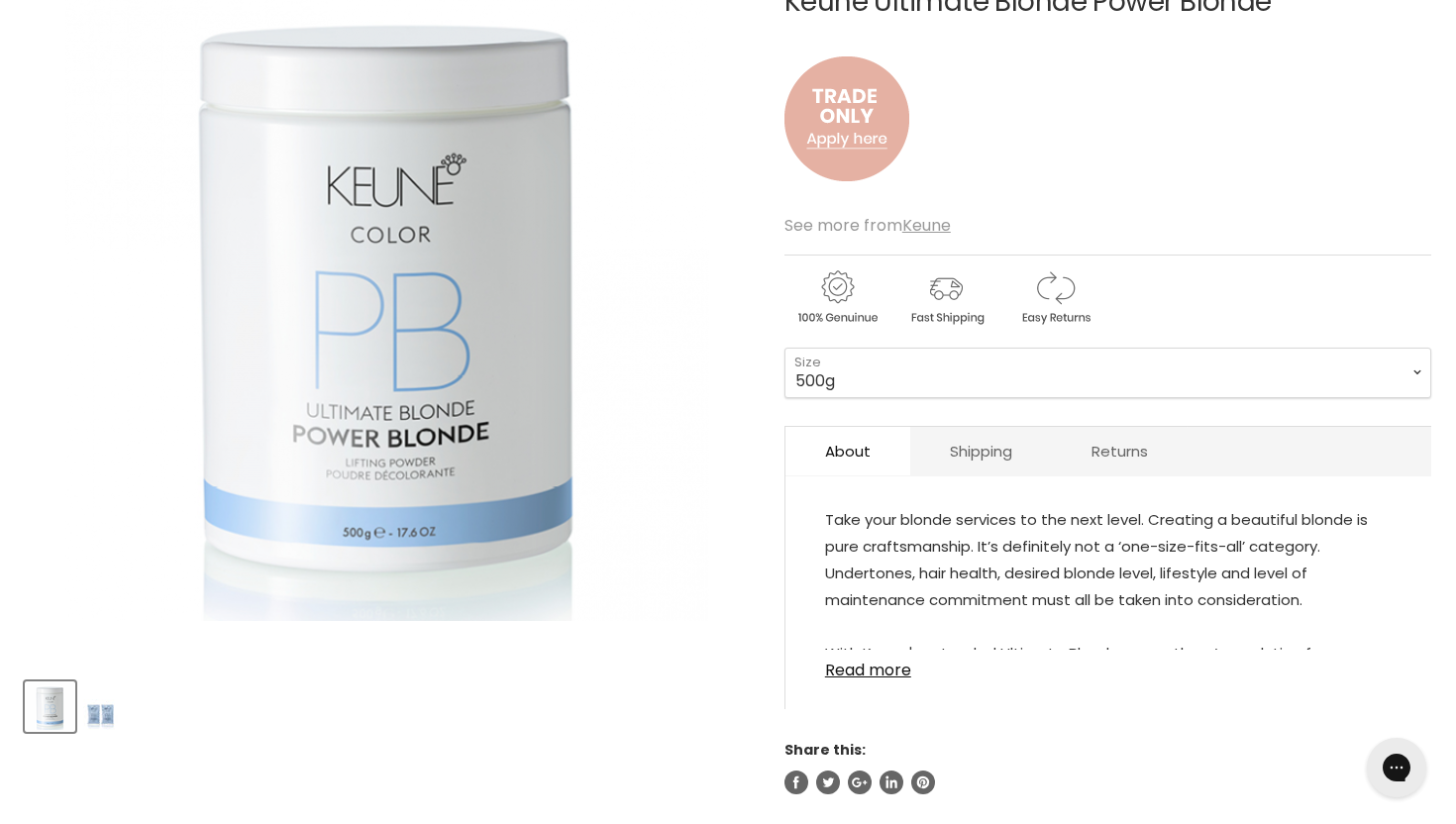 scroll, scrollTop: 236, scrollLeft: 0, axis: vertical 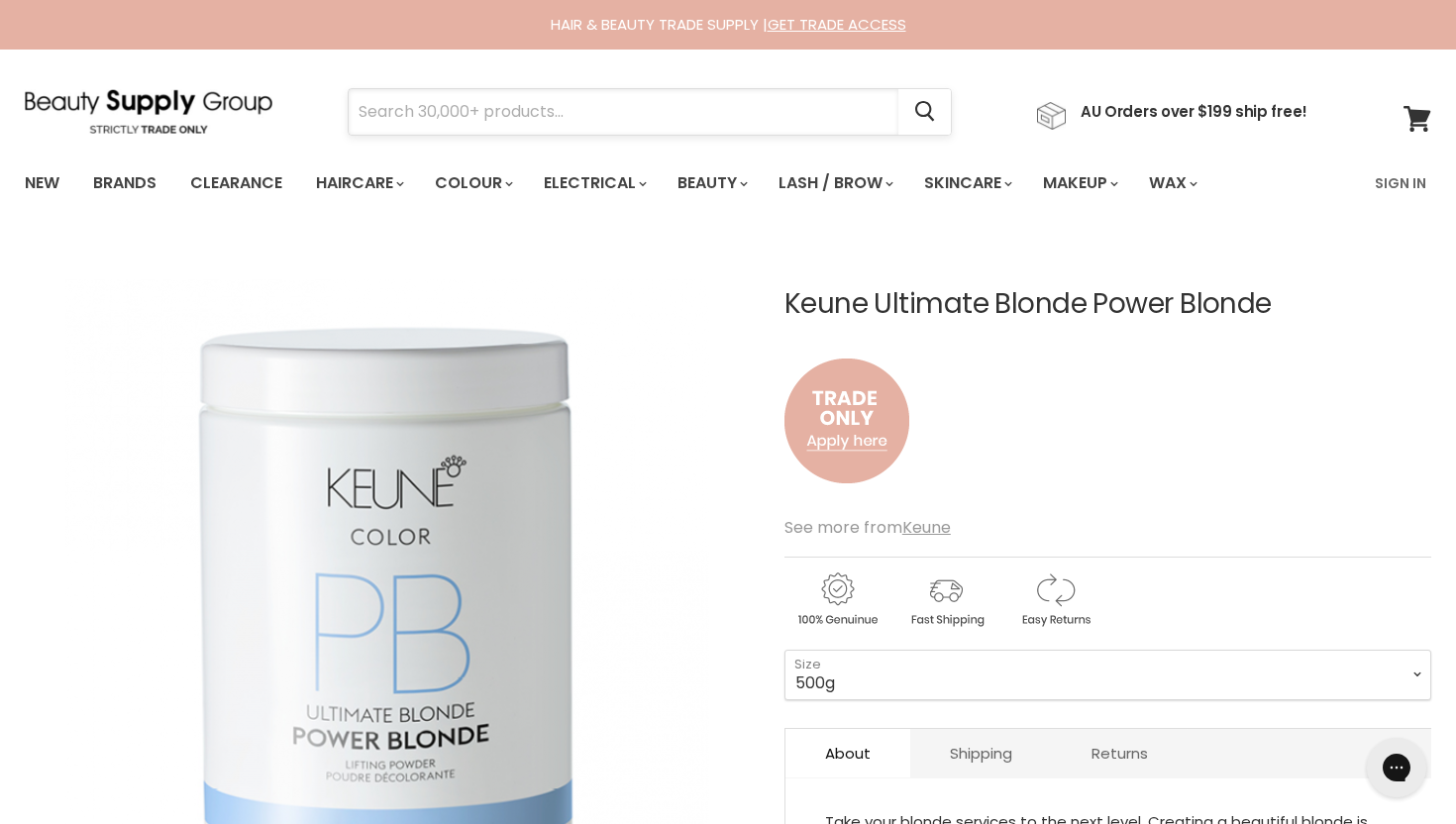 click at bounding box center (623, 112) 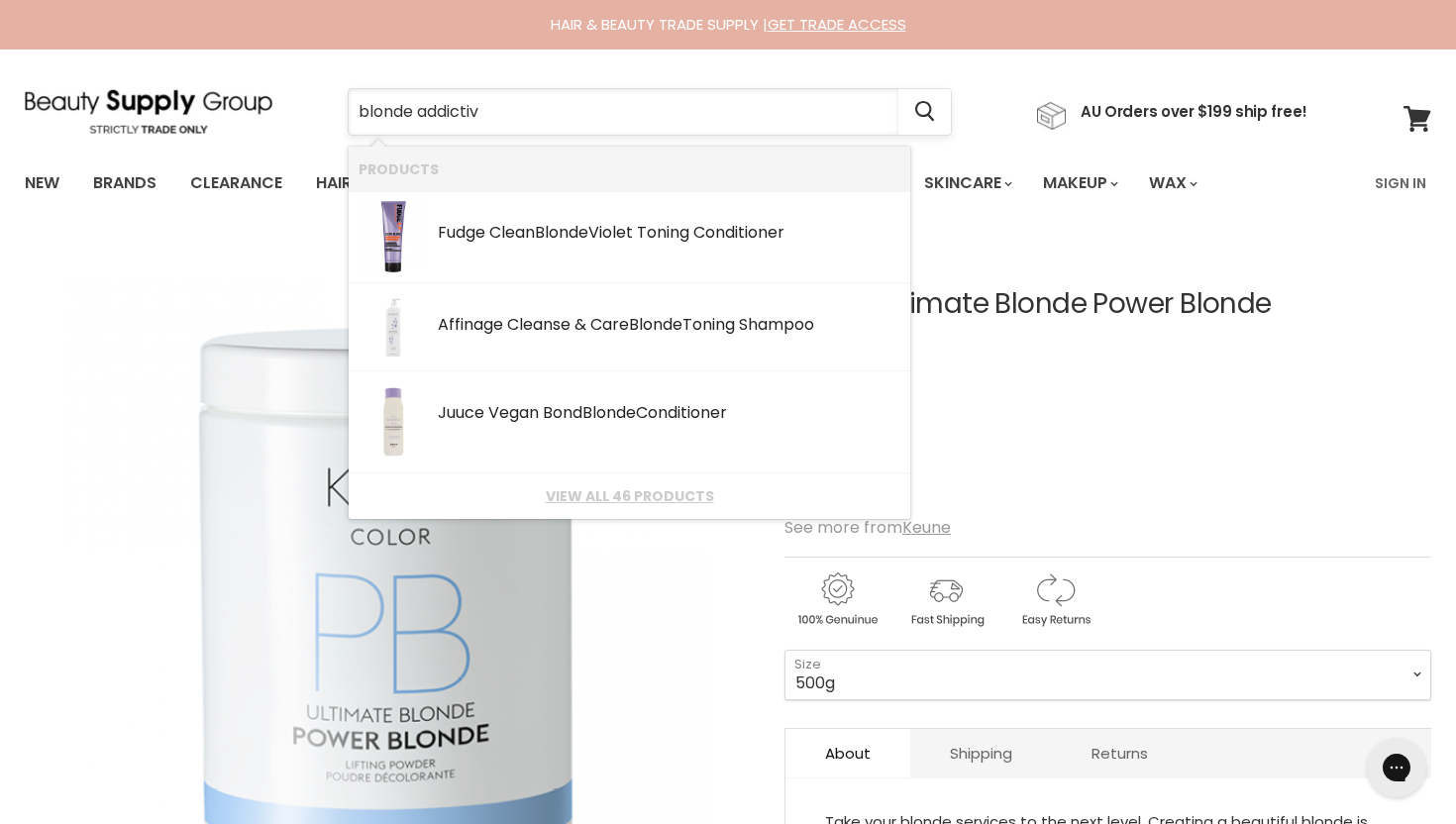 type on "blonde addictive" 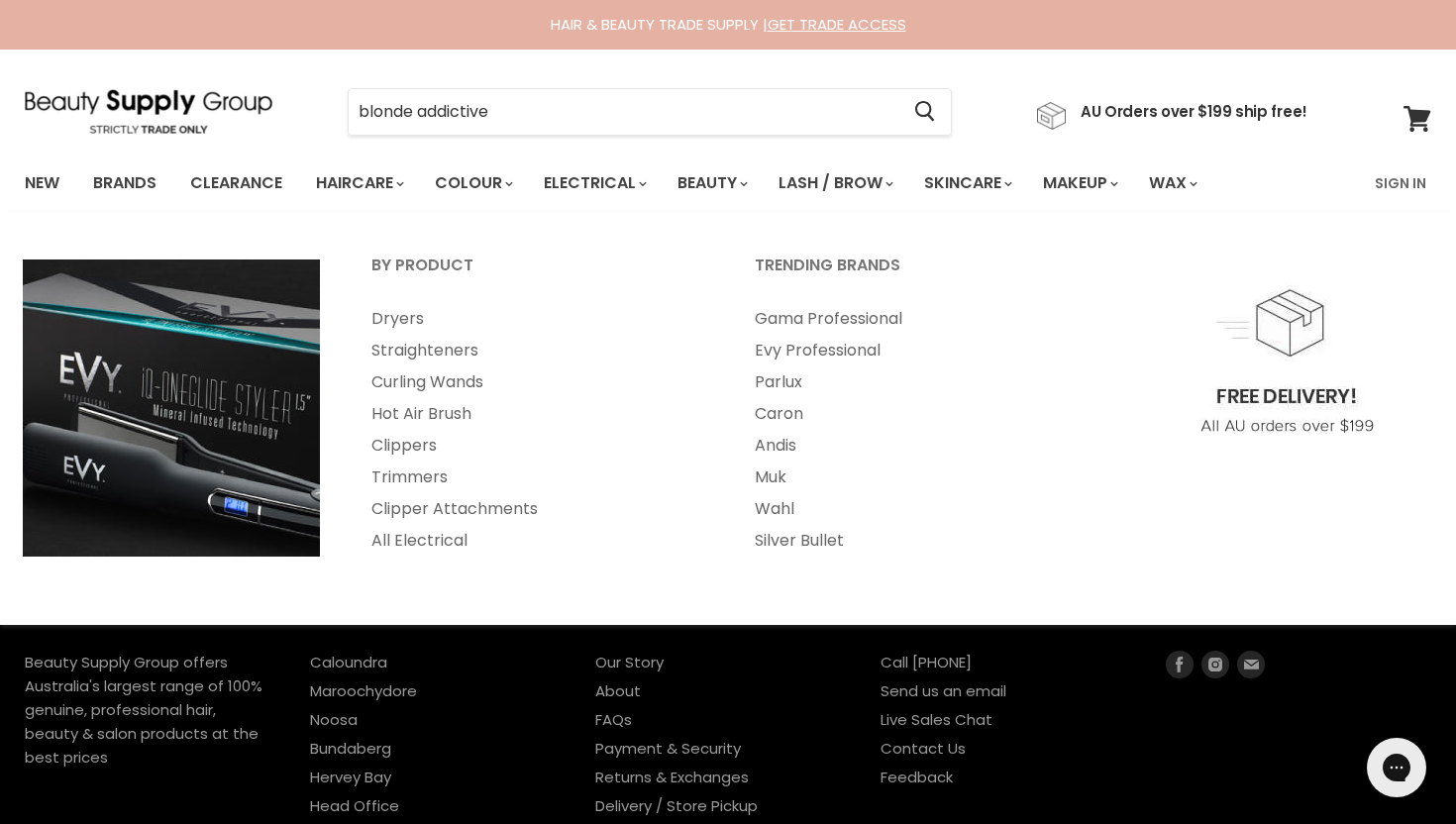 scroll, scrollTop: 0, scrollLeft: 0, axis: both 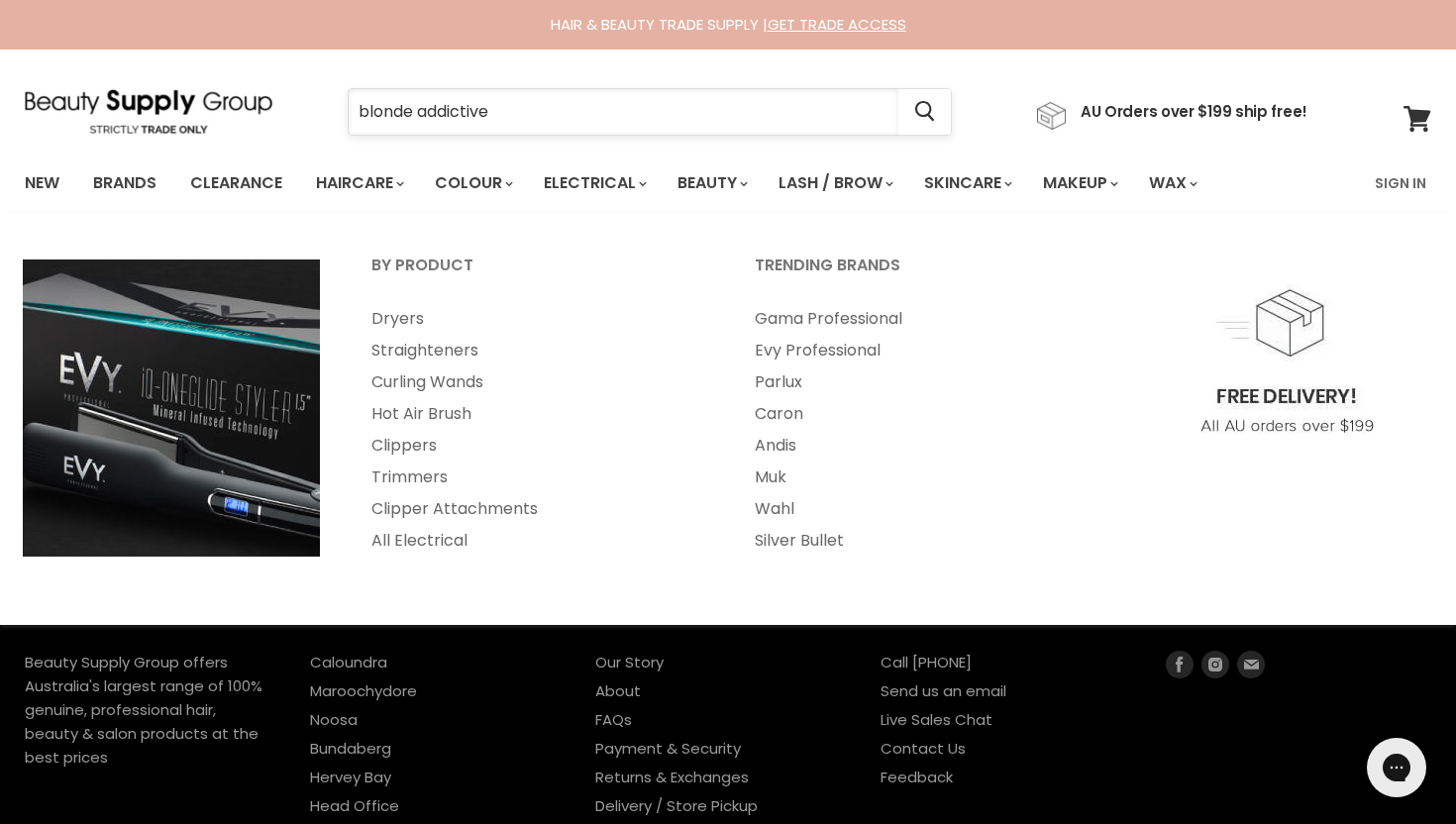 click on "blonde addictive" at bounding box center (623, 112) 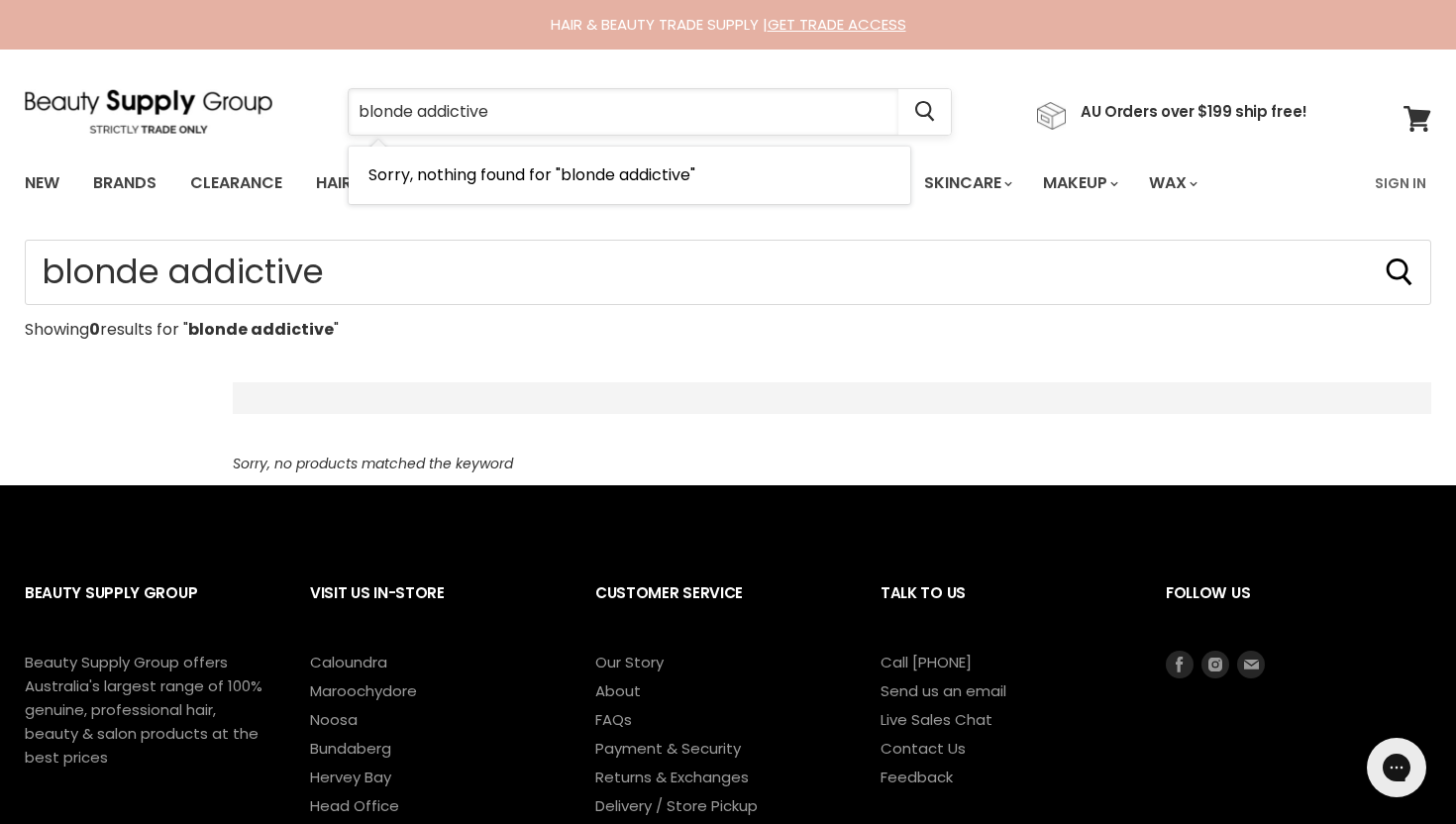 drag, startPoint x: 496, startPoint y: 119, endPoint x: 407, endPoint y: 112, distance: 89.27486 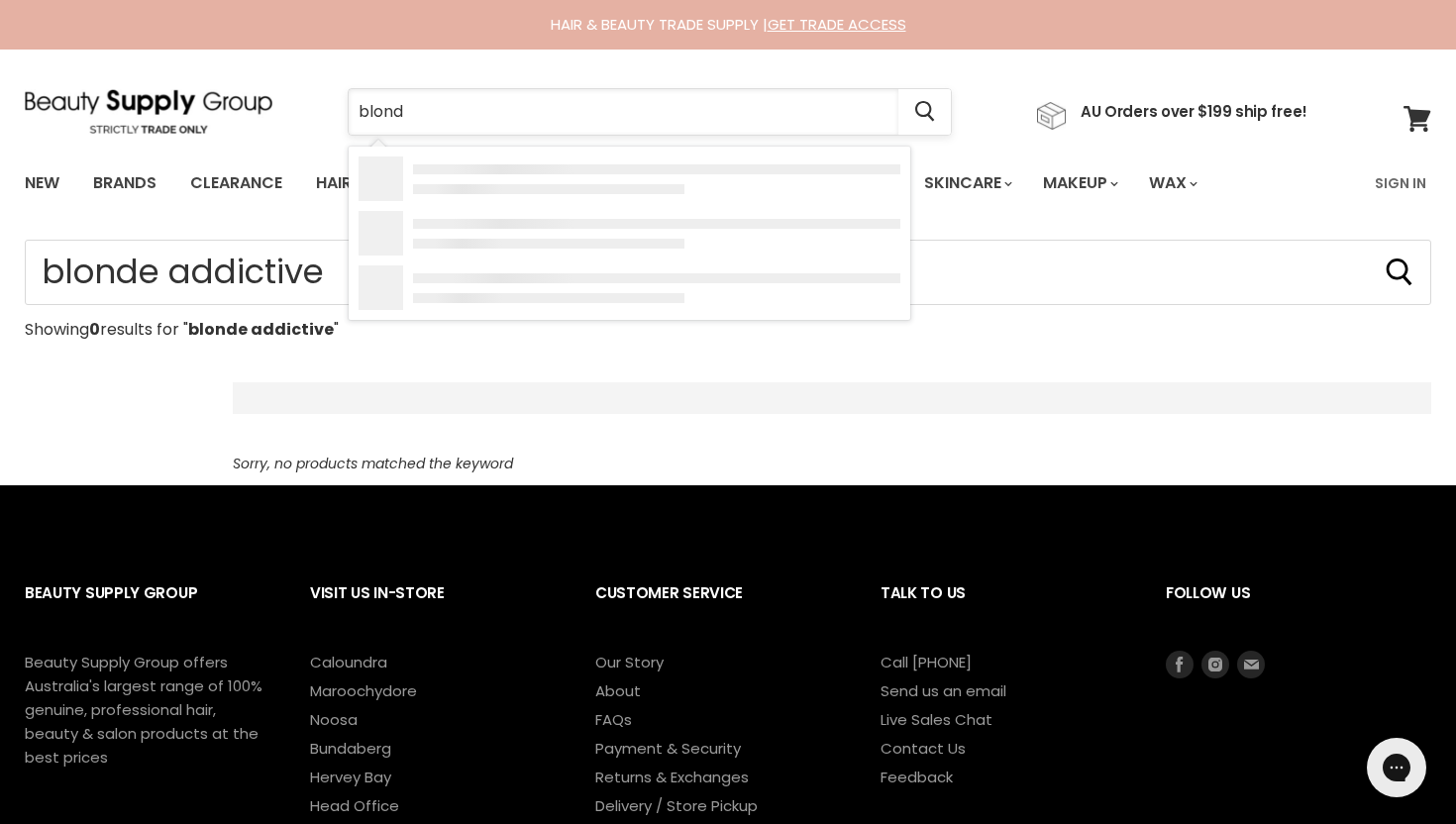 type on "blonde" 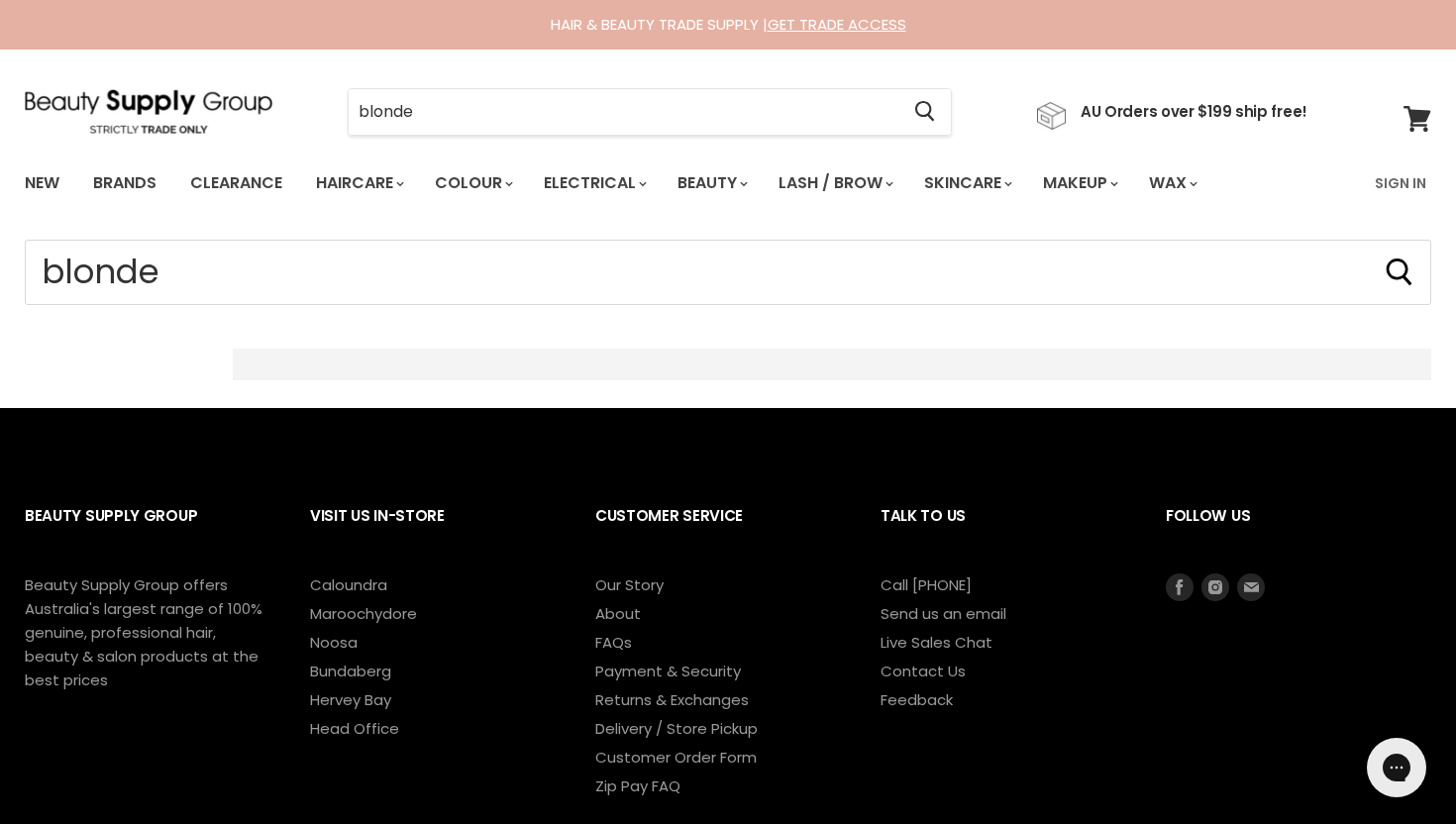 scroll, scrollTop: 0, scrollLeft: 0, axis: both 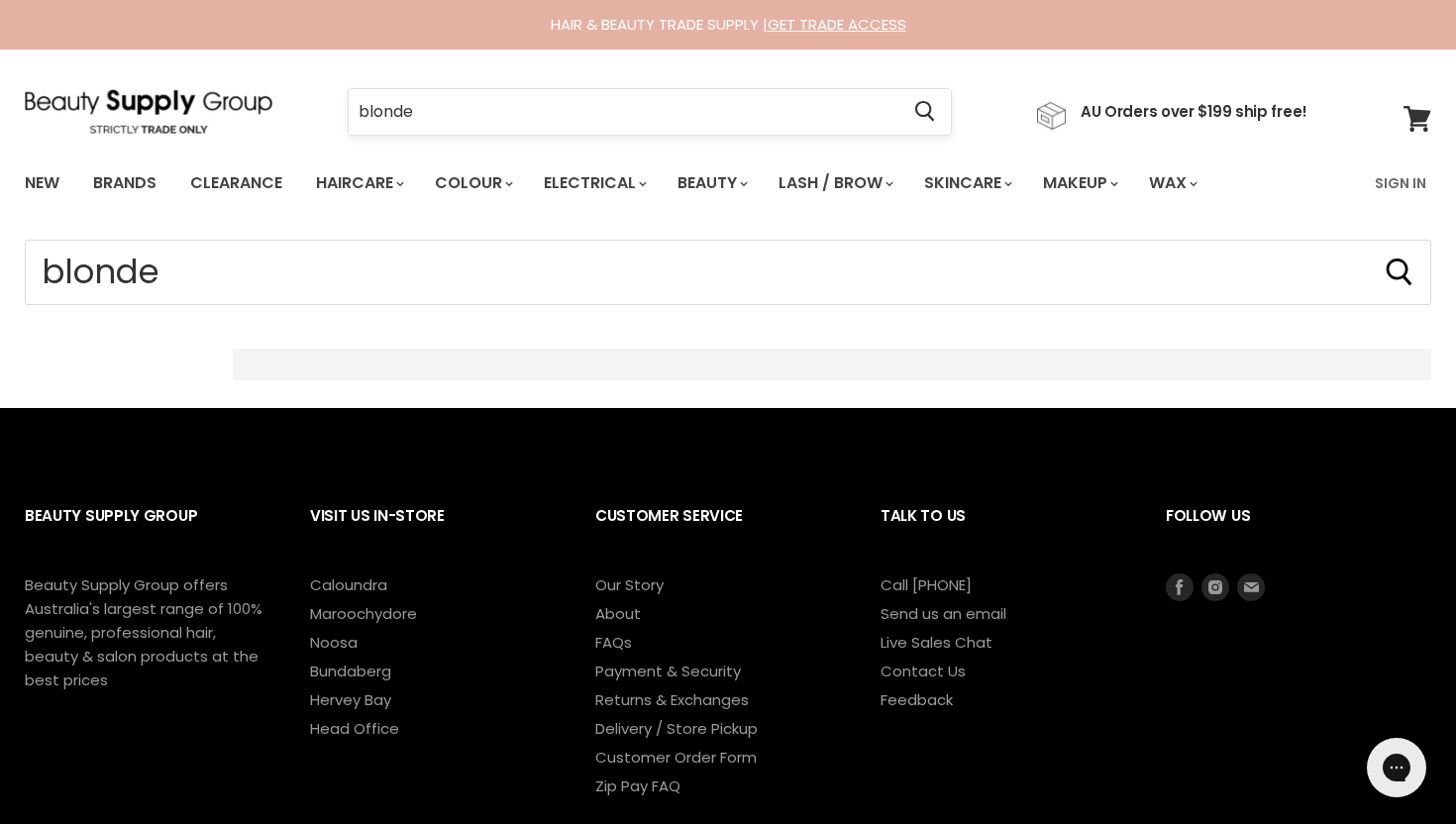 drag, startPoint x: 0, startPoint y: 0, endPoint x: 475, endPoint y: 104, distance: 486.252 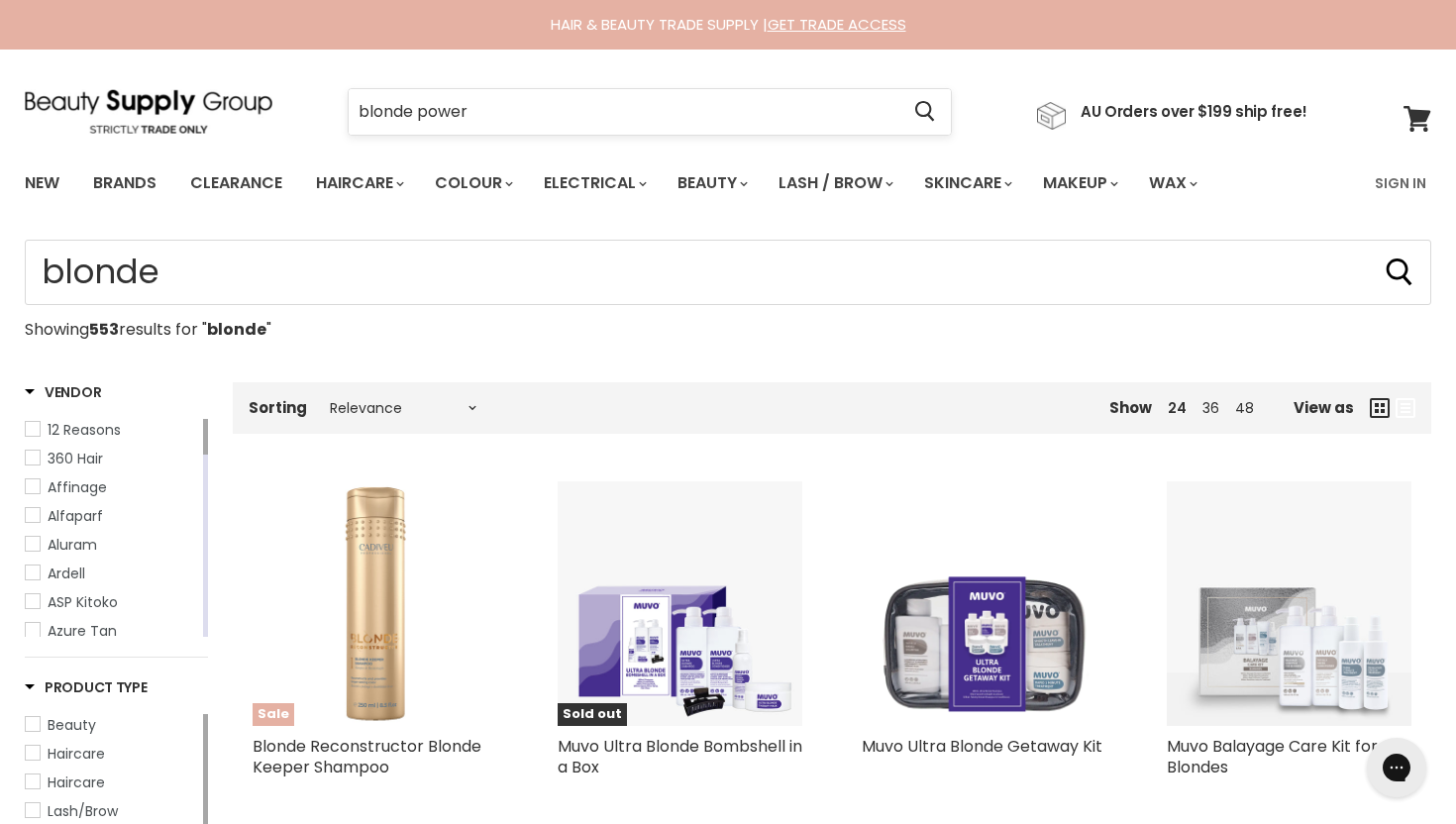 type on "blonde power" 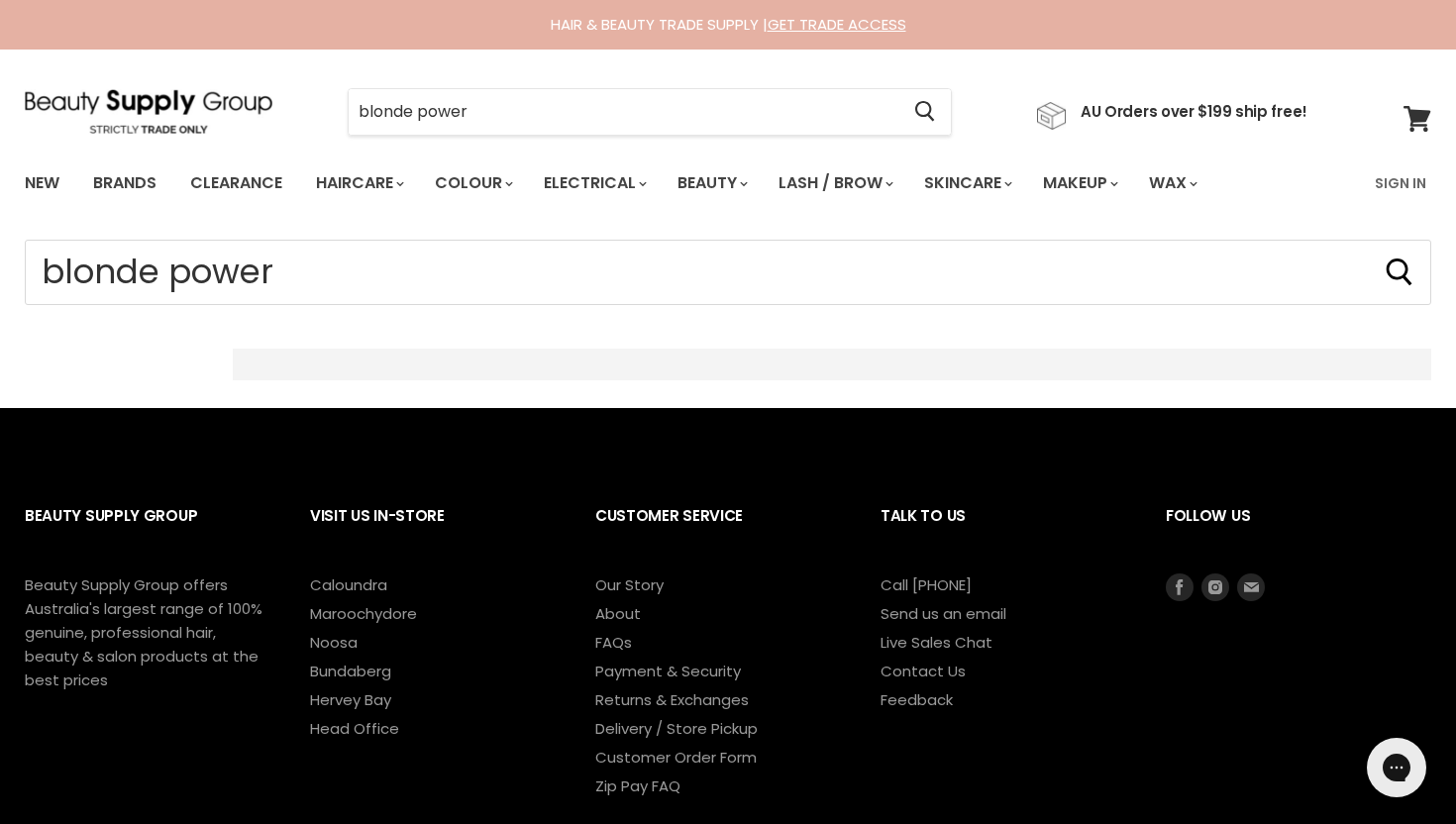 scroll, scrollTop: 0, scrollLeft: 0, axis: both 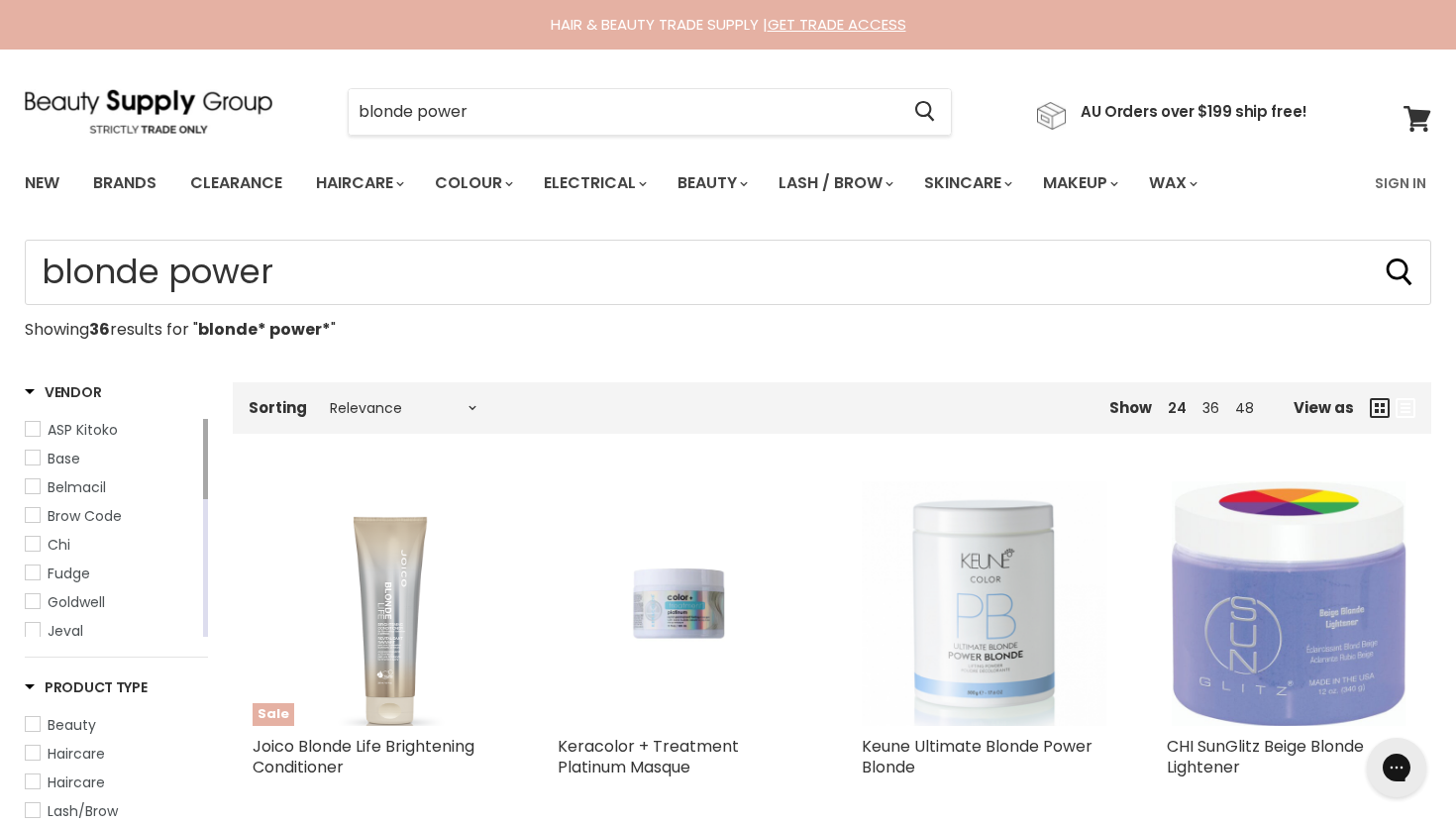 type on "blonde* power*" 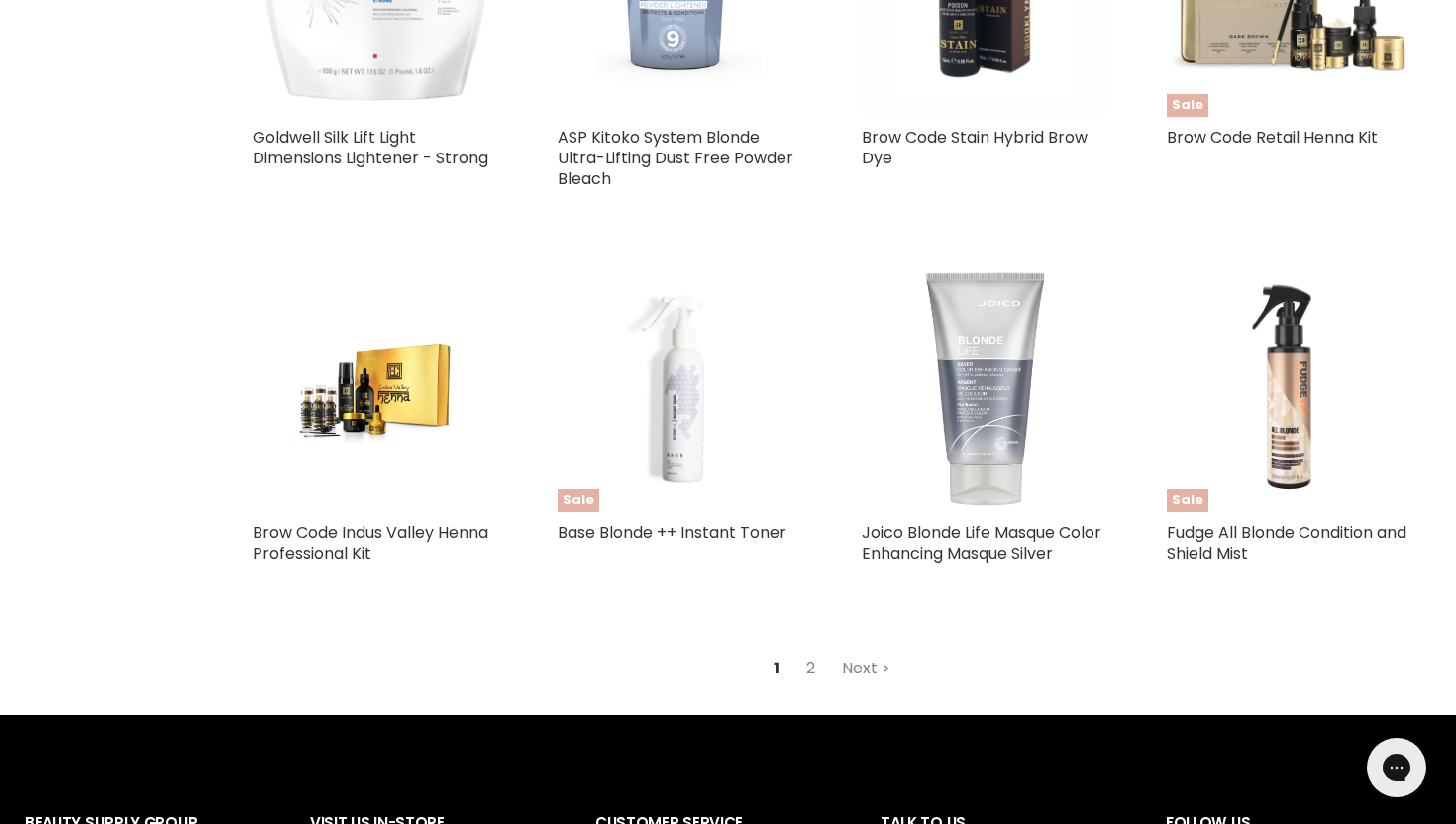 scroll, scrollTop: 2260, scrollLeft: 0, axis: vertical 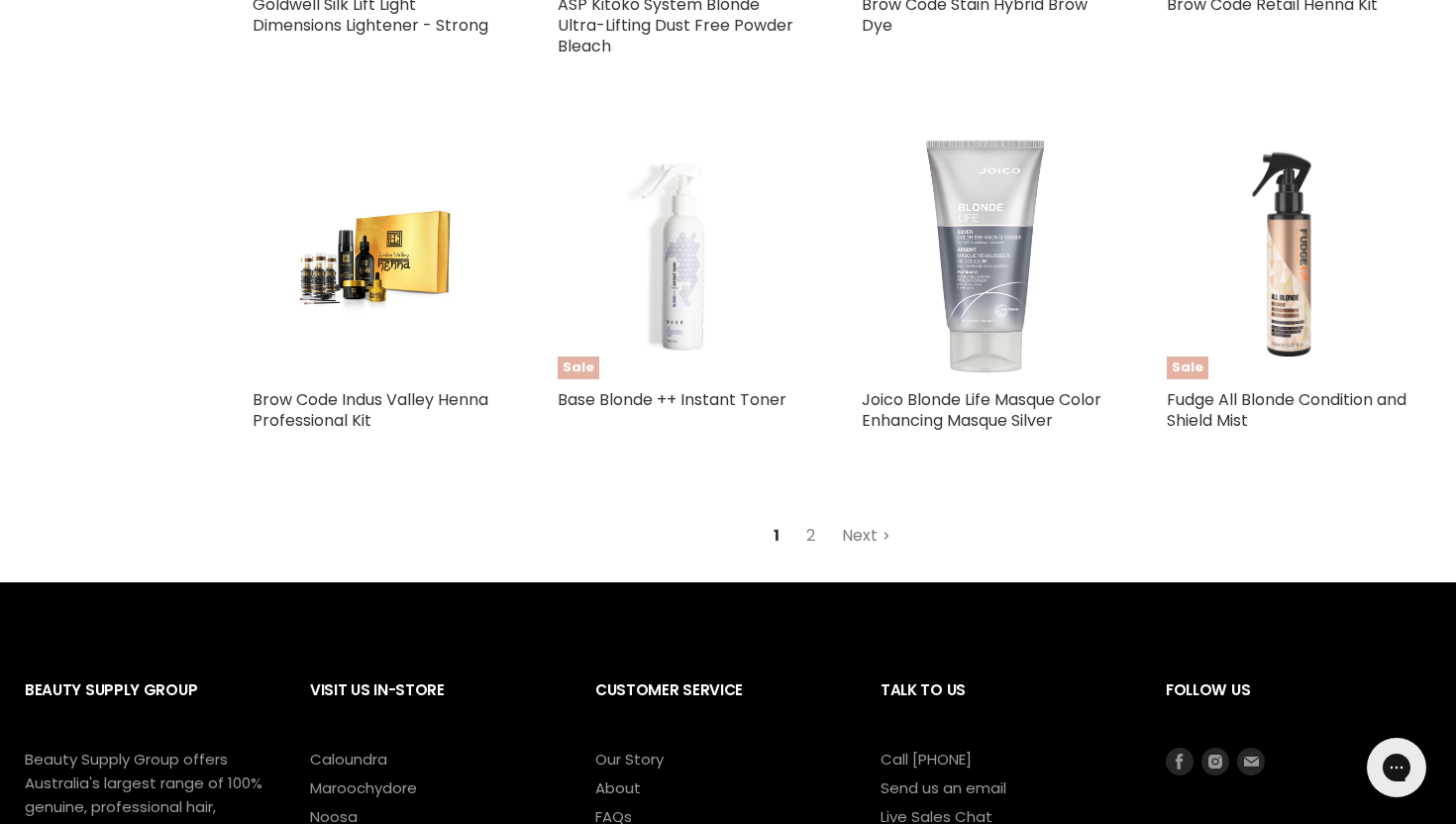 click on "Next" at bounding box center [866, 536] 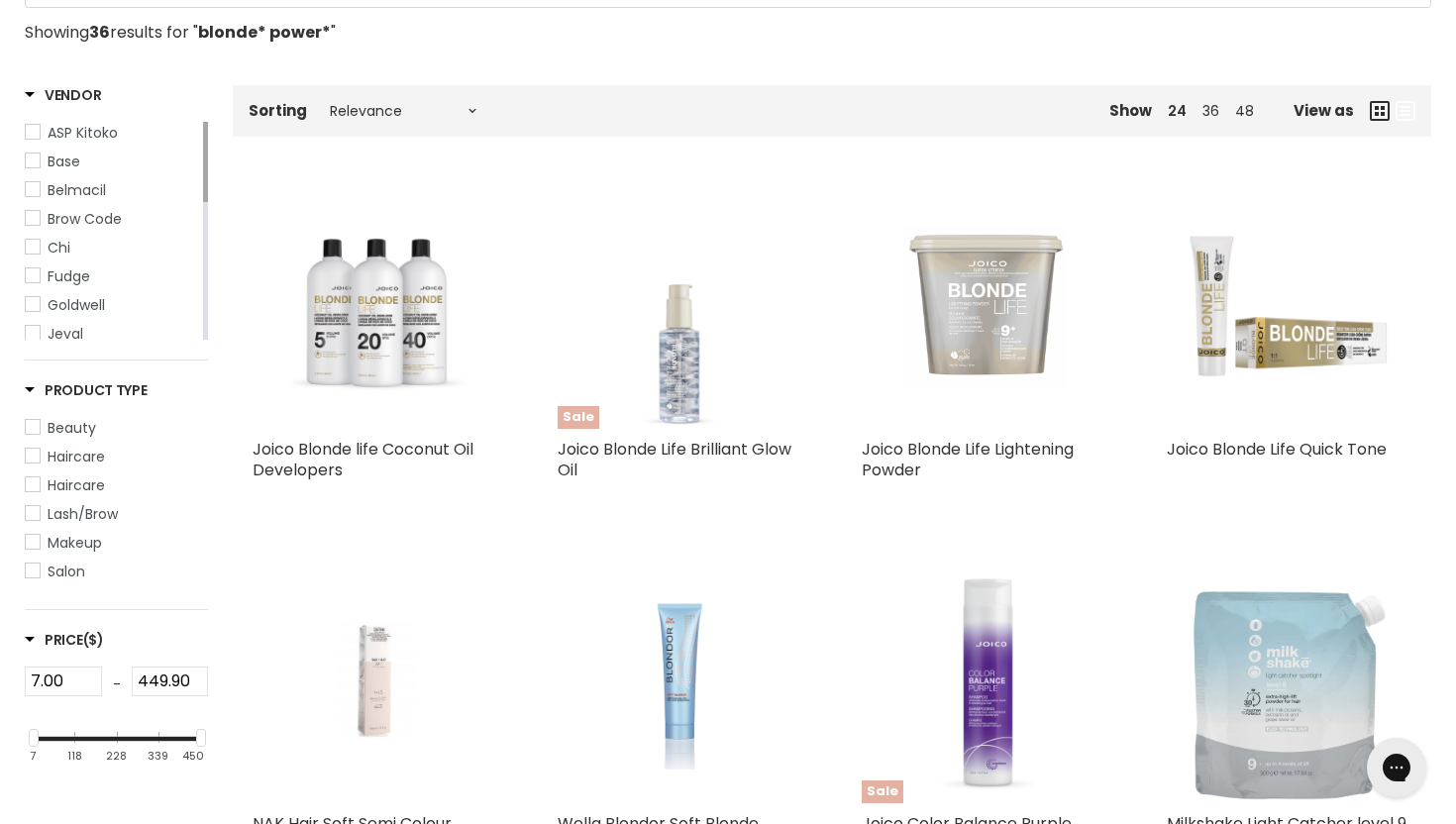 scroll, scrollTop: 0, scrollLeft: 0, axis: both 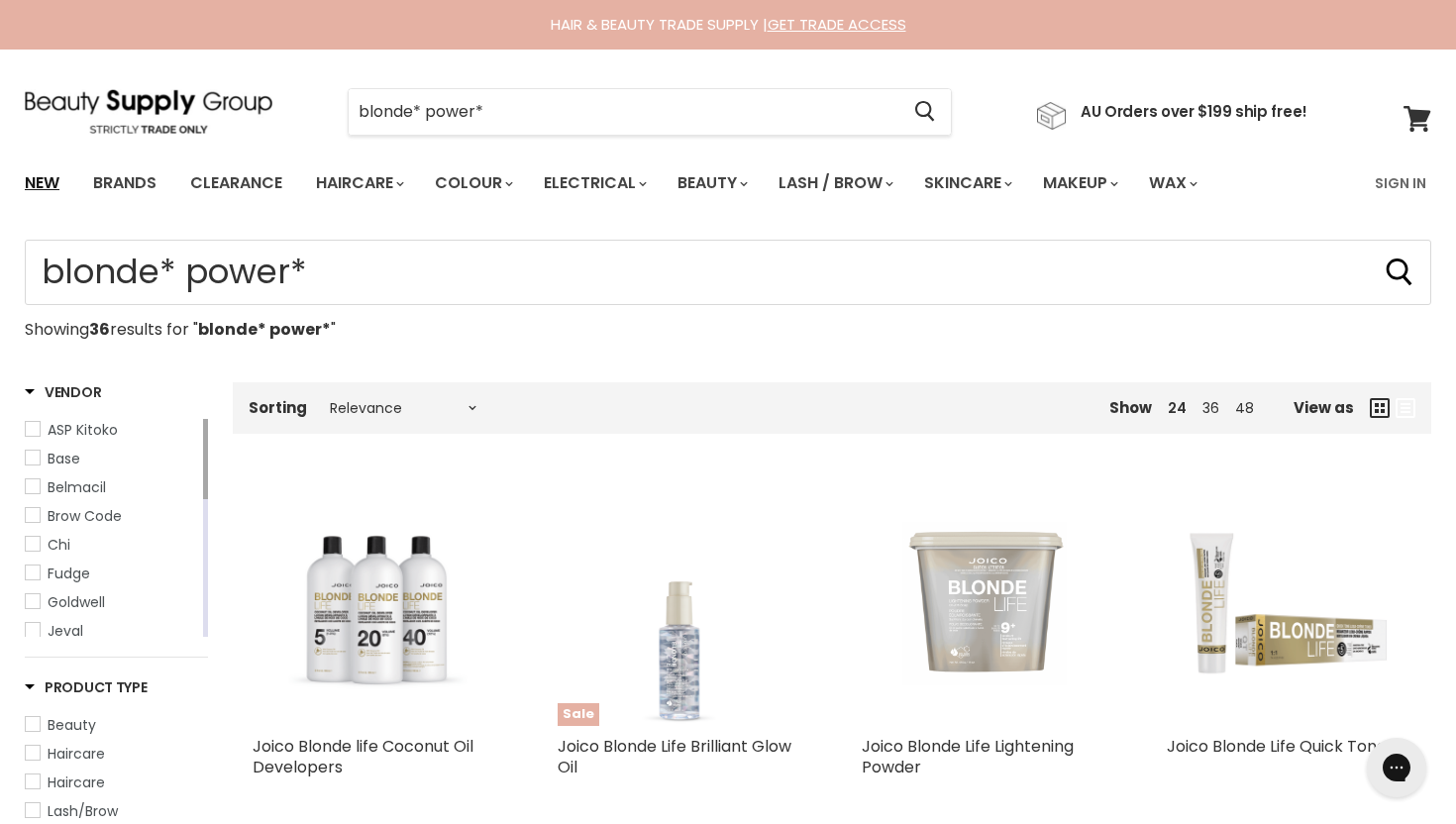 click on "New" at bounding box center [42, 183] 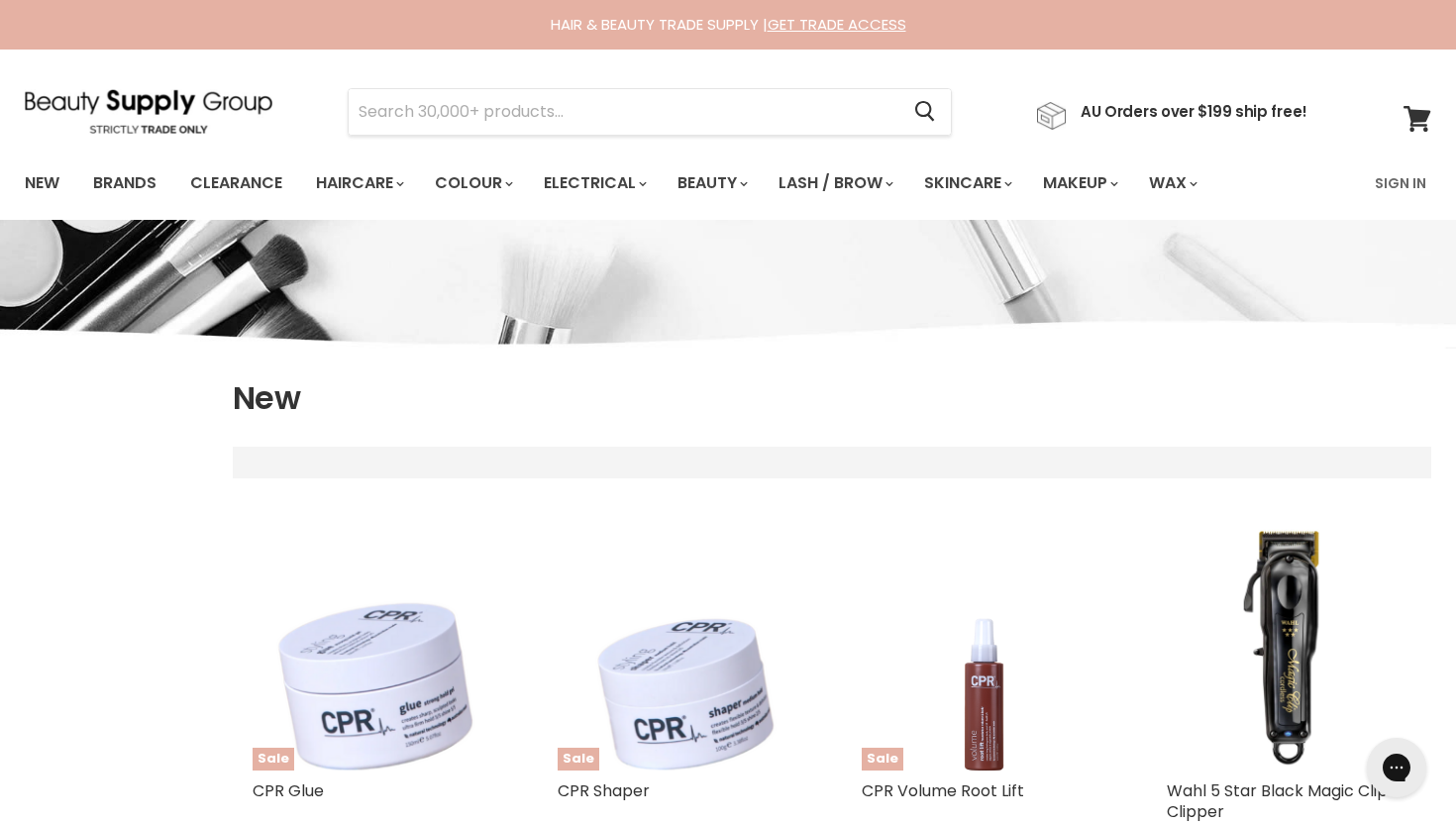 scroll, scrollTop: 0, scrollLeft: 0, axis: both 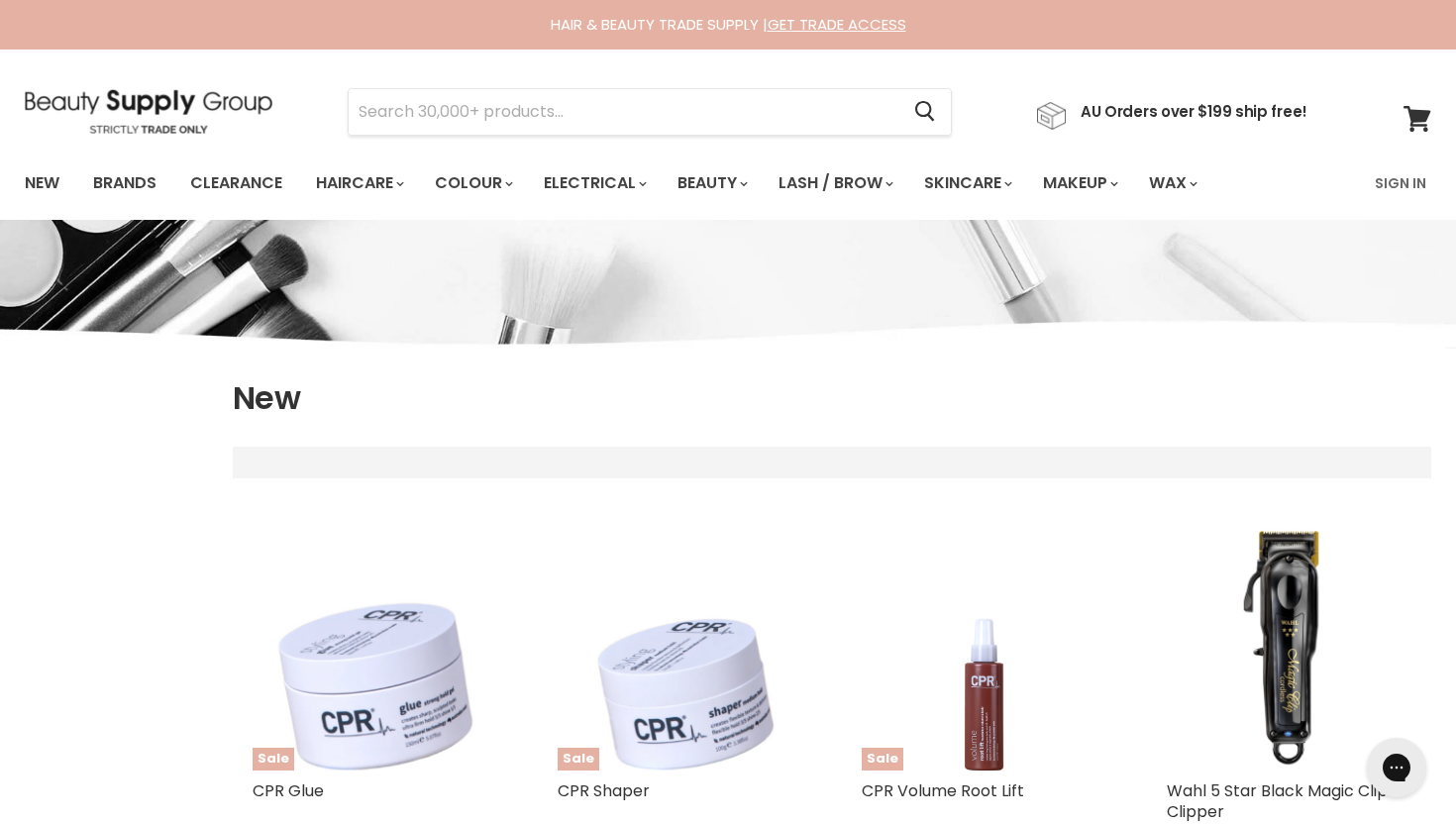 select on "created-descending" 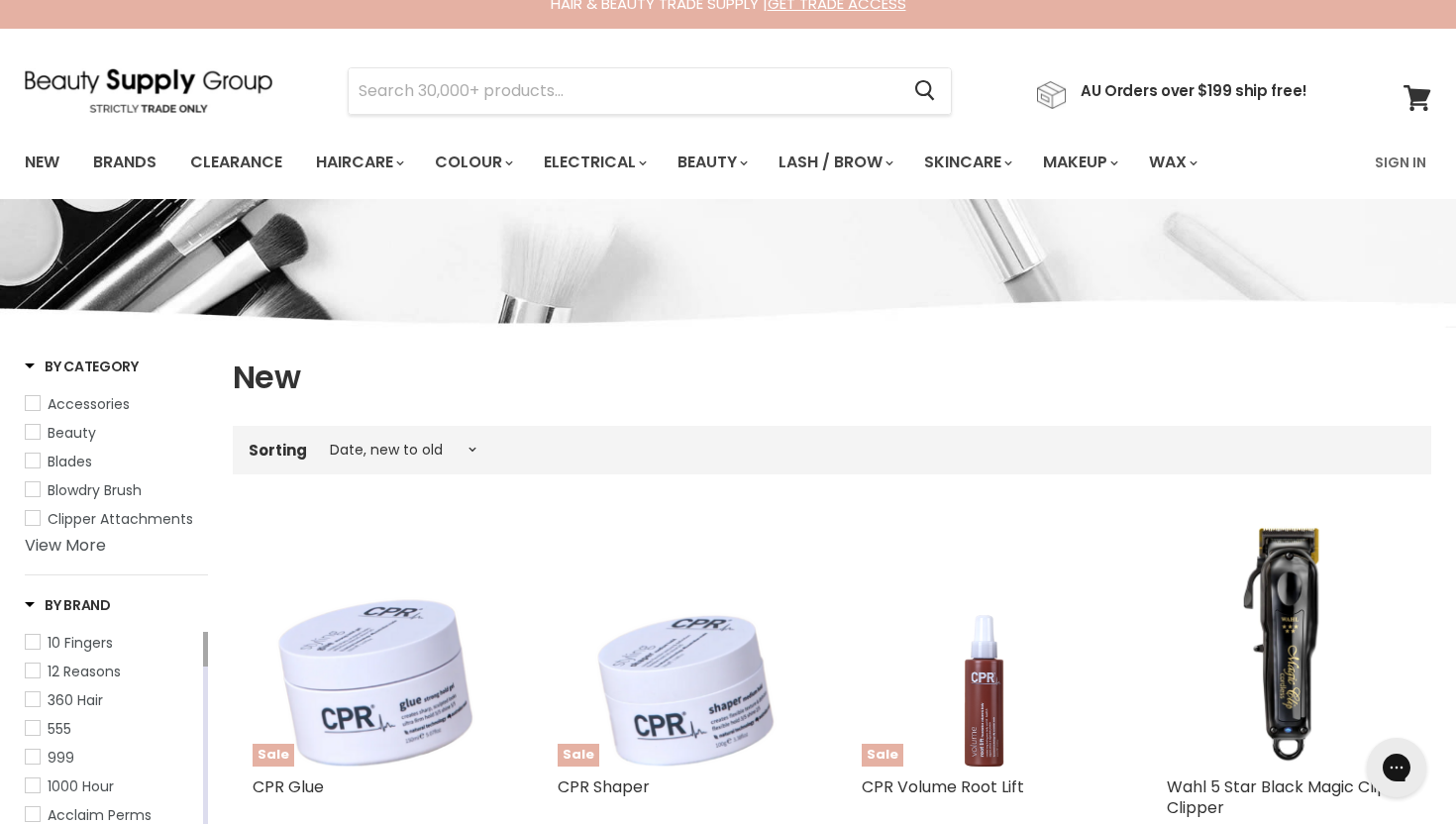 scroll, scrollTop: 0, scrollLeft: 0, axis: both 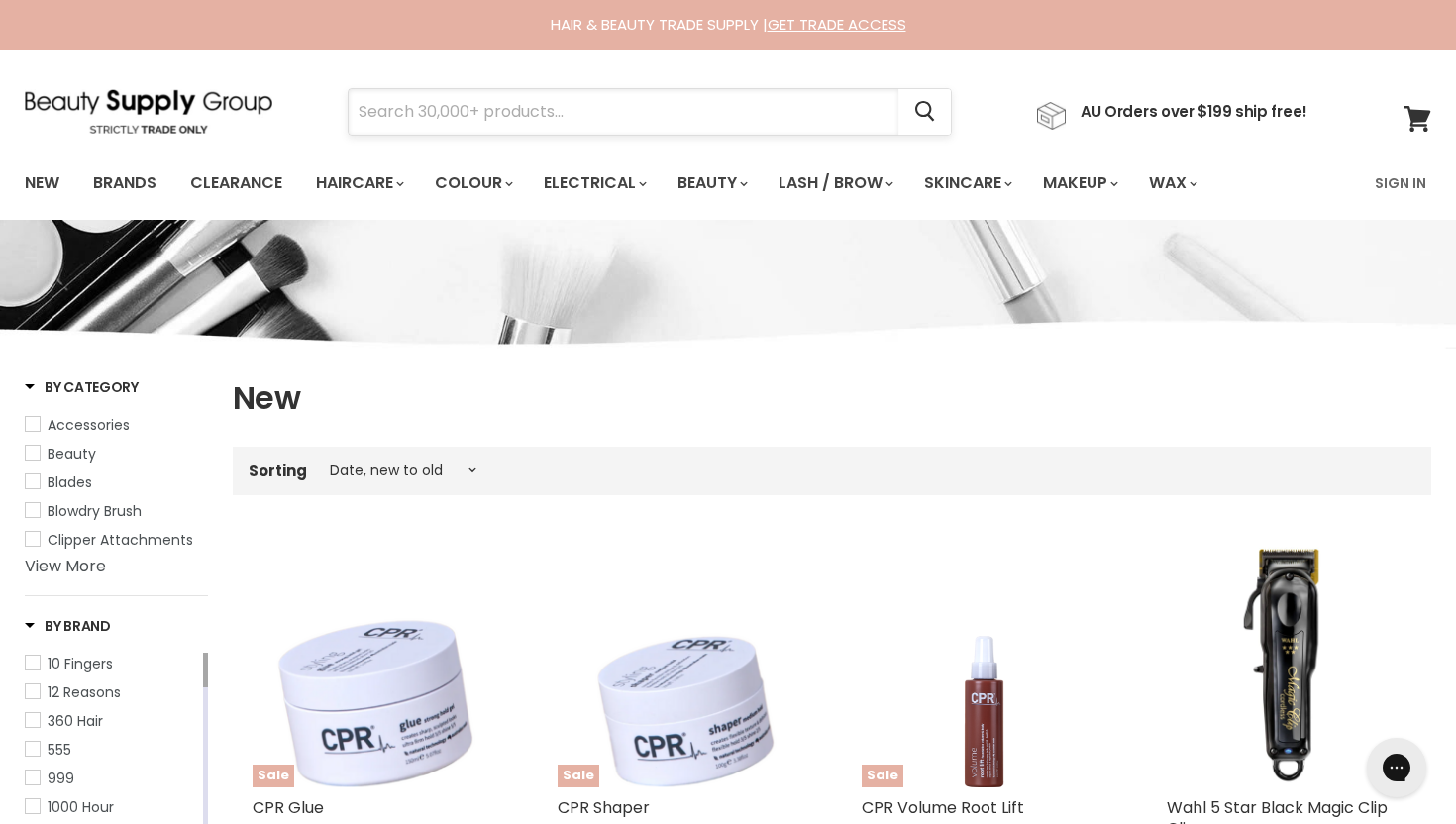 click at bounding box center [623, 112] 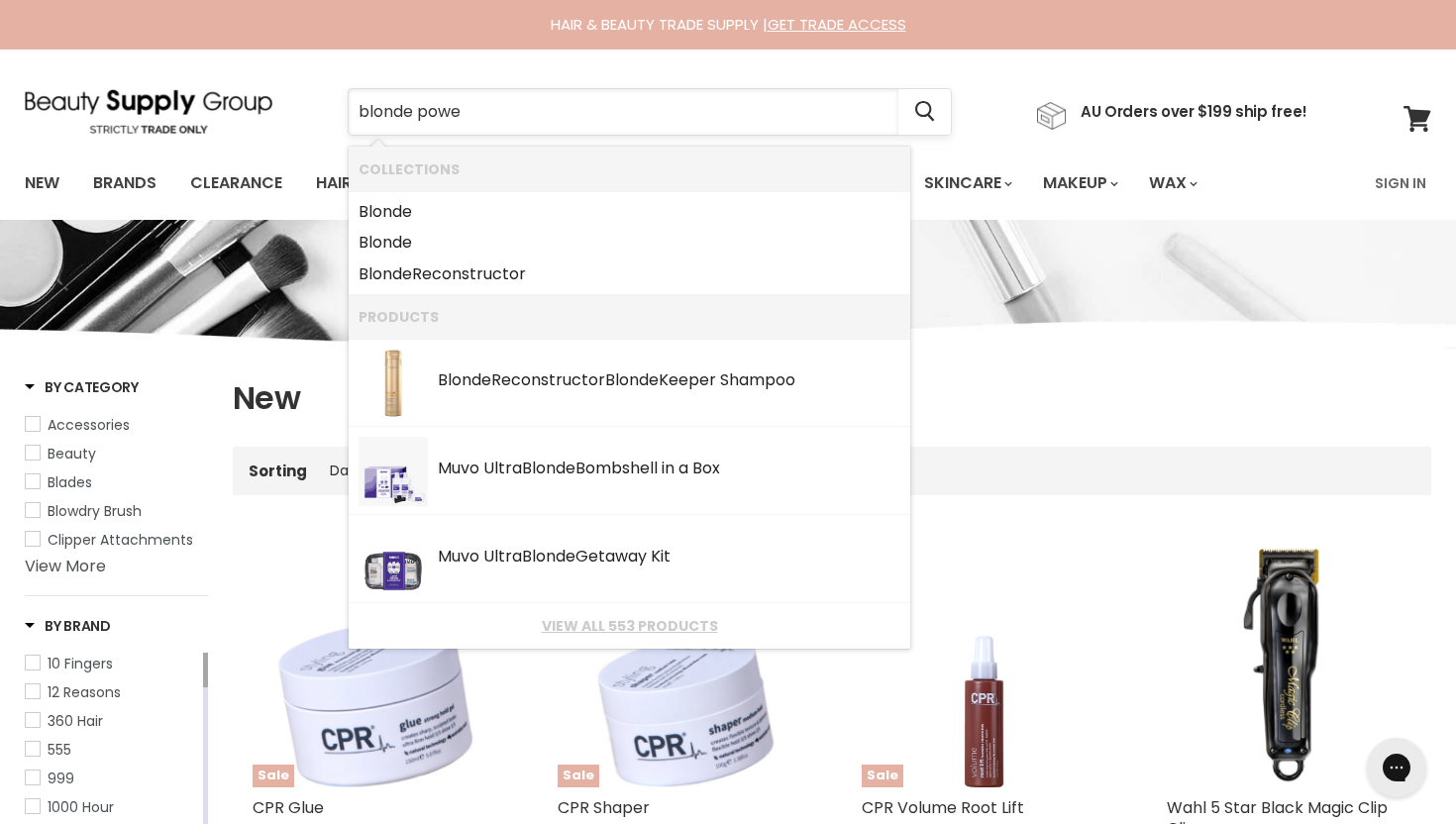 type on "blonde power" 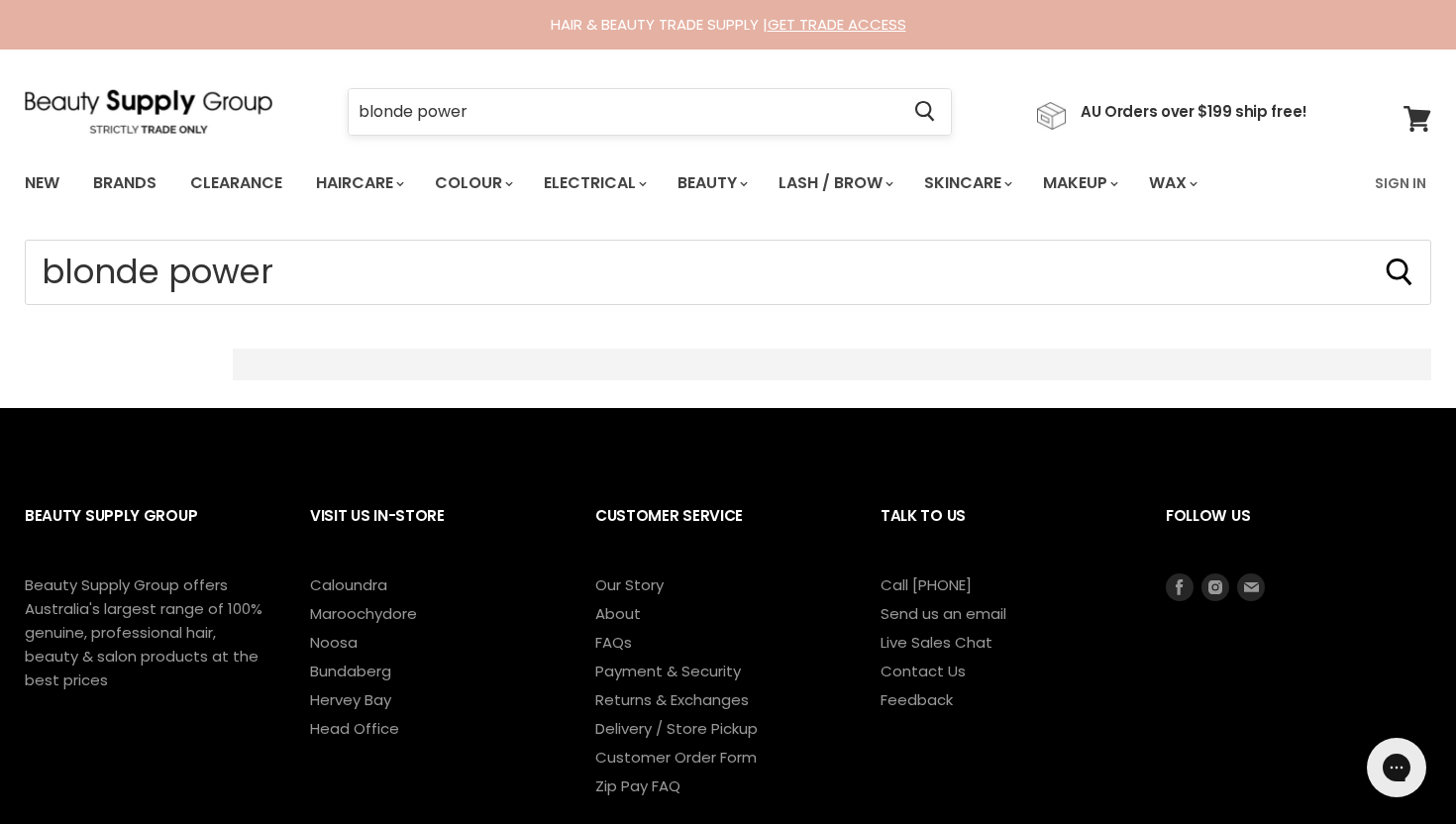 scroll, scrollTop: 0, scrollLeft: 0, axis: both 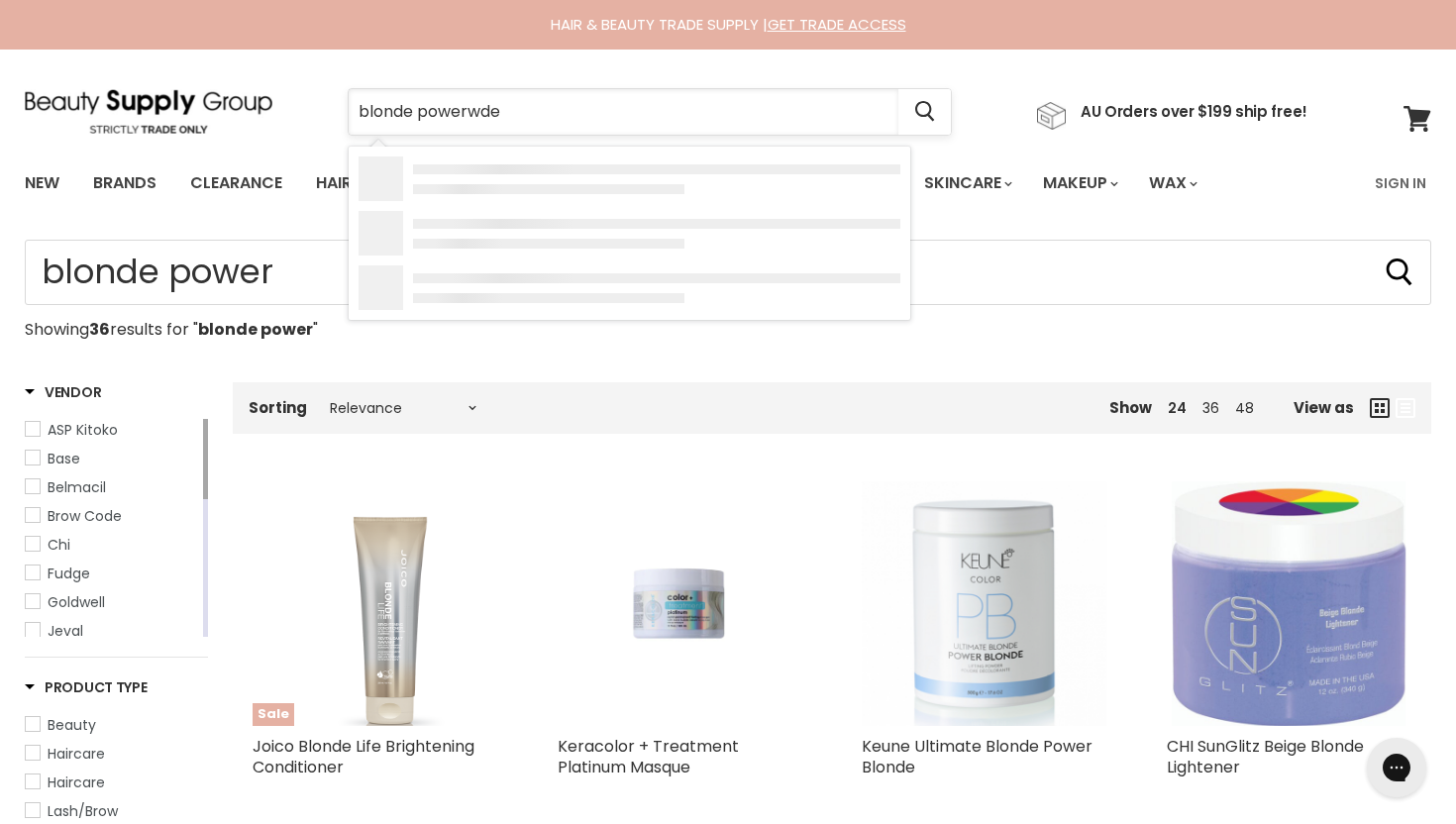 type on "blonde powerwder" 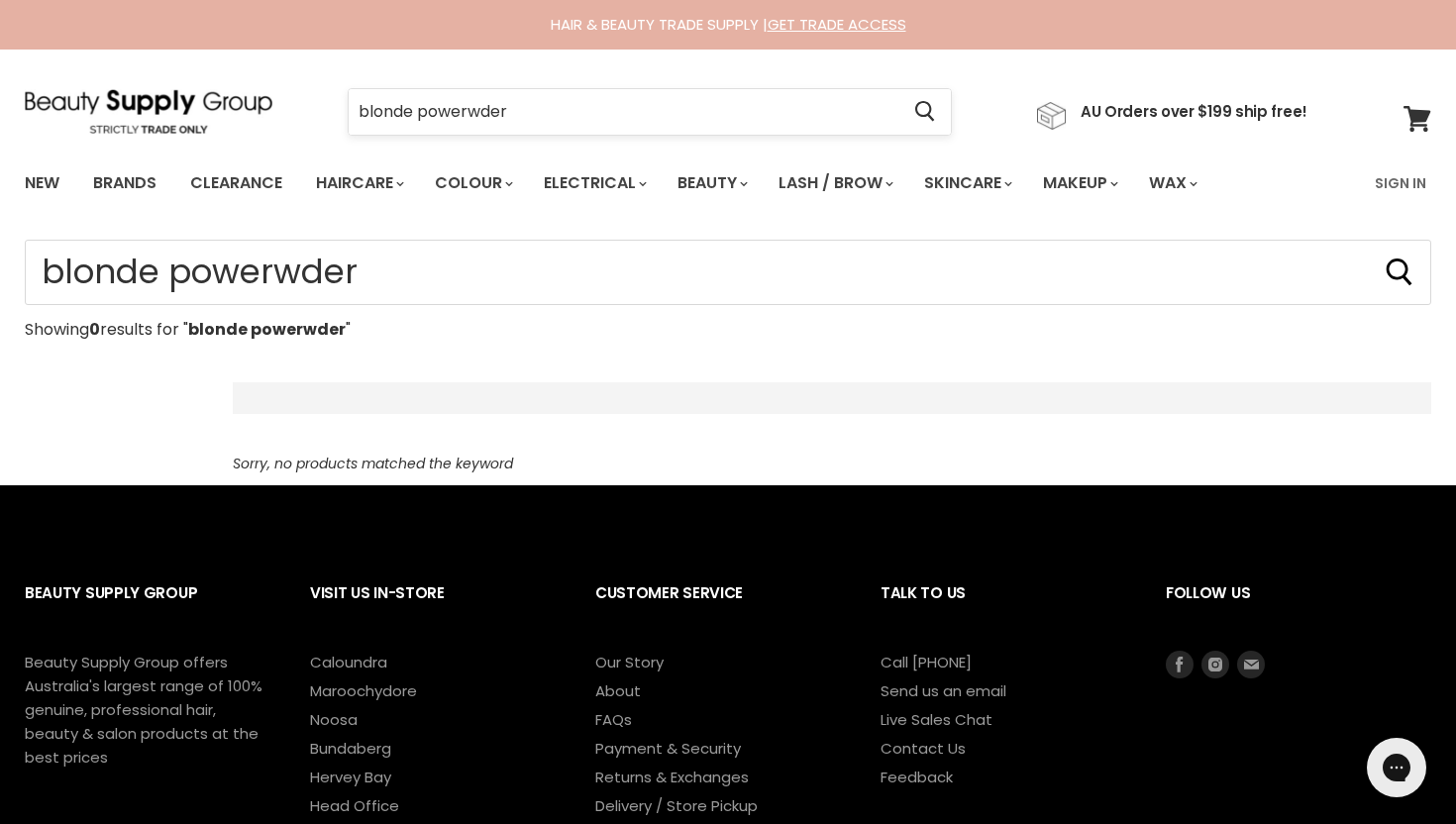 scroll, scrollTop: 0, scrollLeft: 0, axis: both 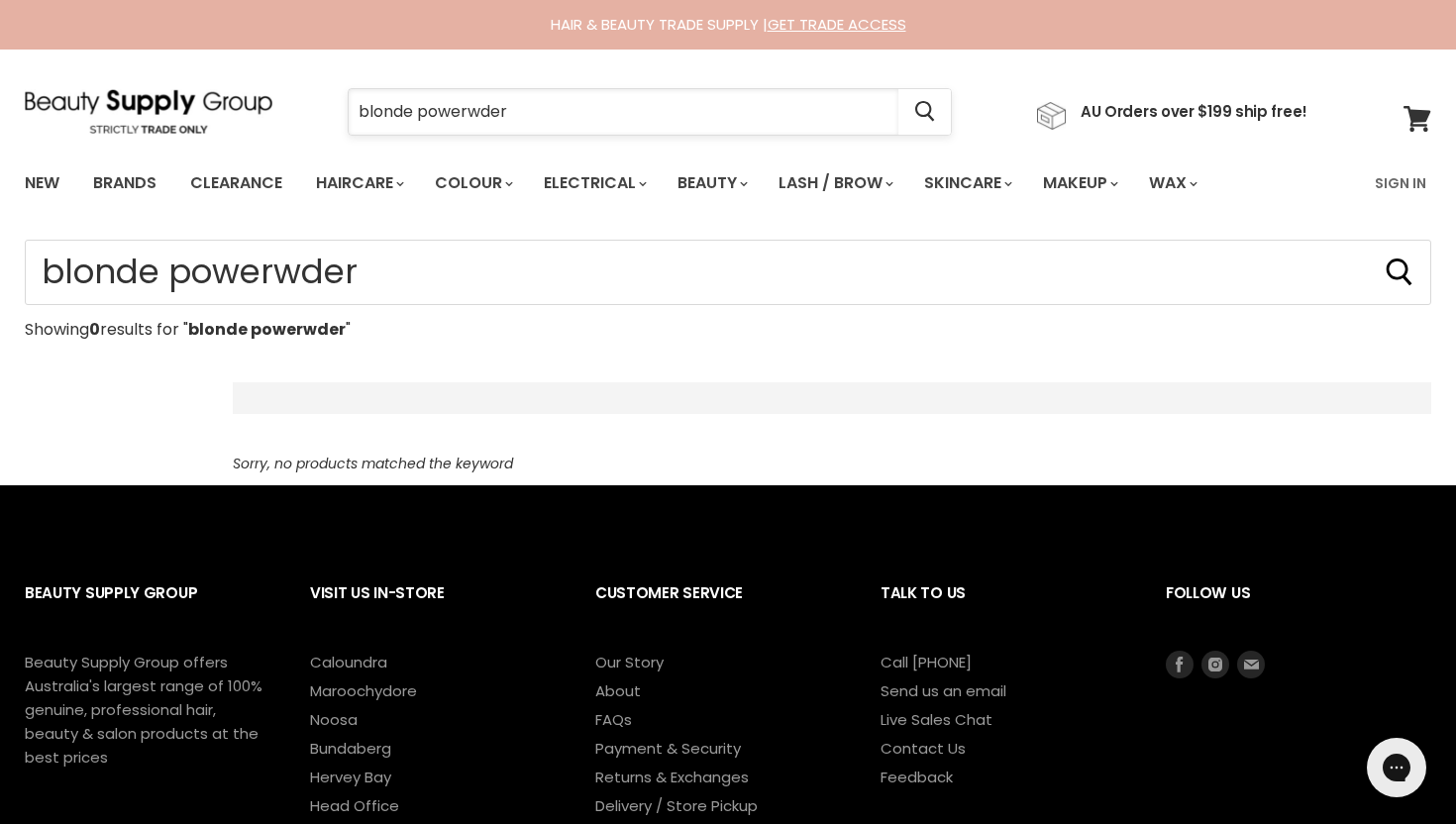 drag, startPoint x: 443, startPoint y: 109, endPoint x: 468, endPoint y: 109, distance: 25 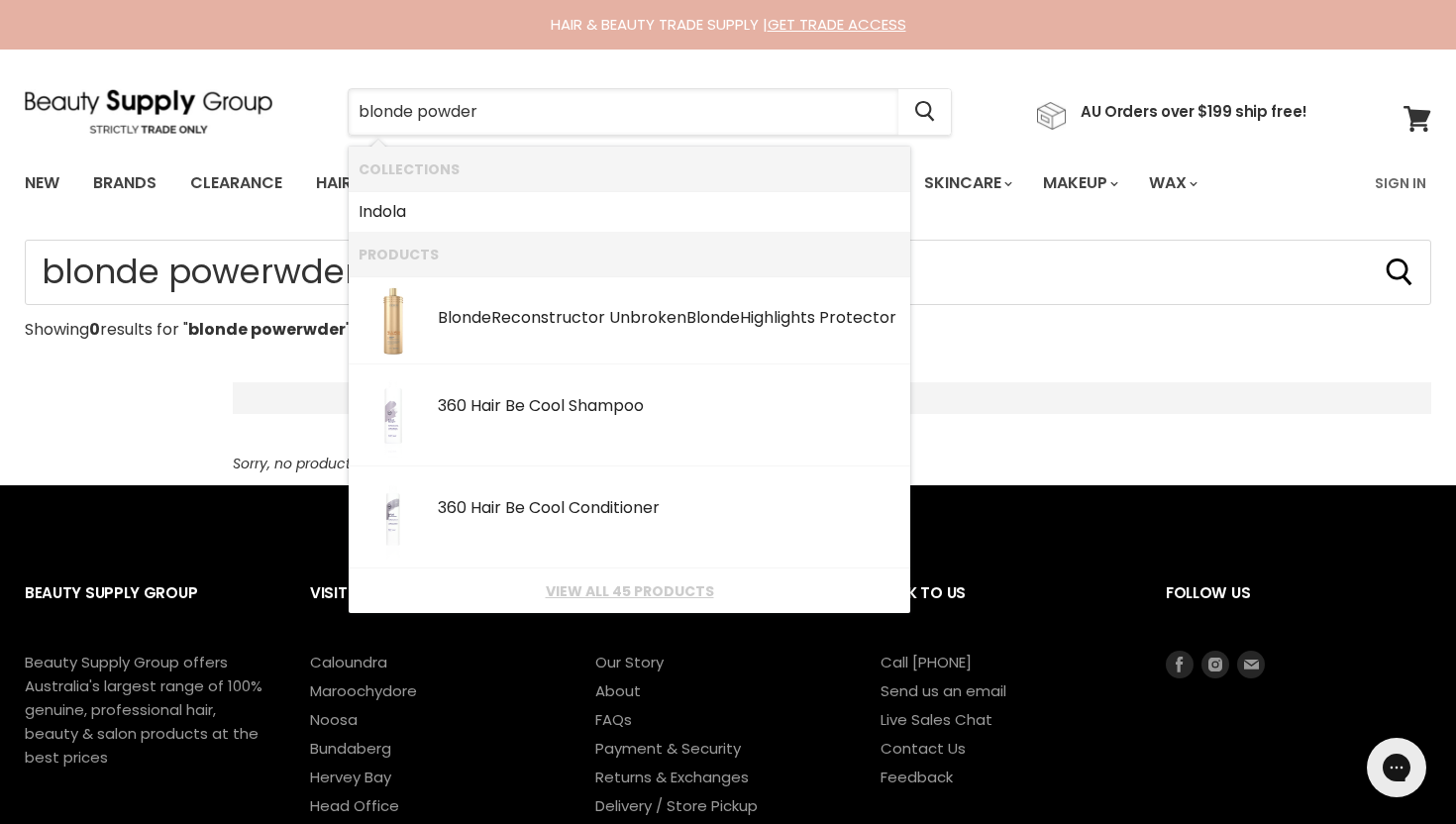 type on "blonde powder" 